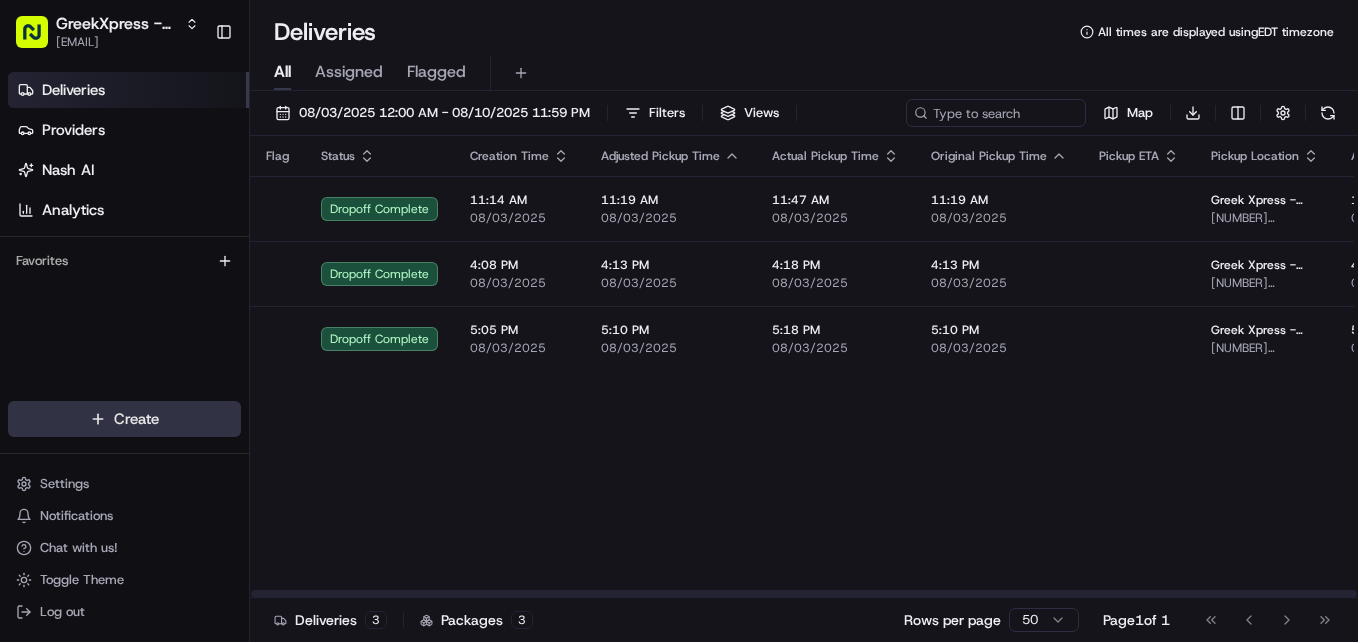 scroll, scrollTop: 0, scrollLeft: 0, axis: both 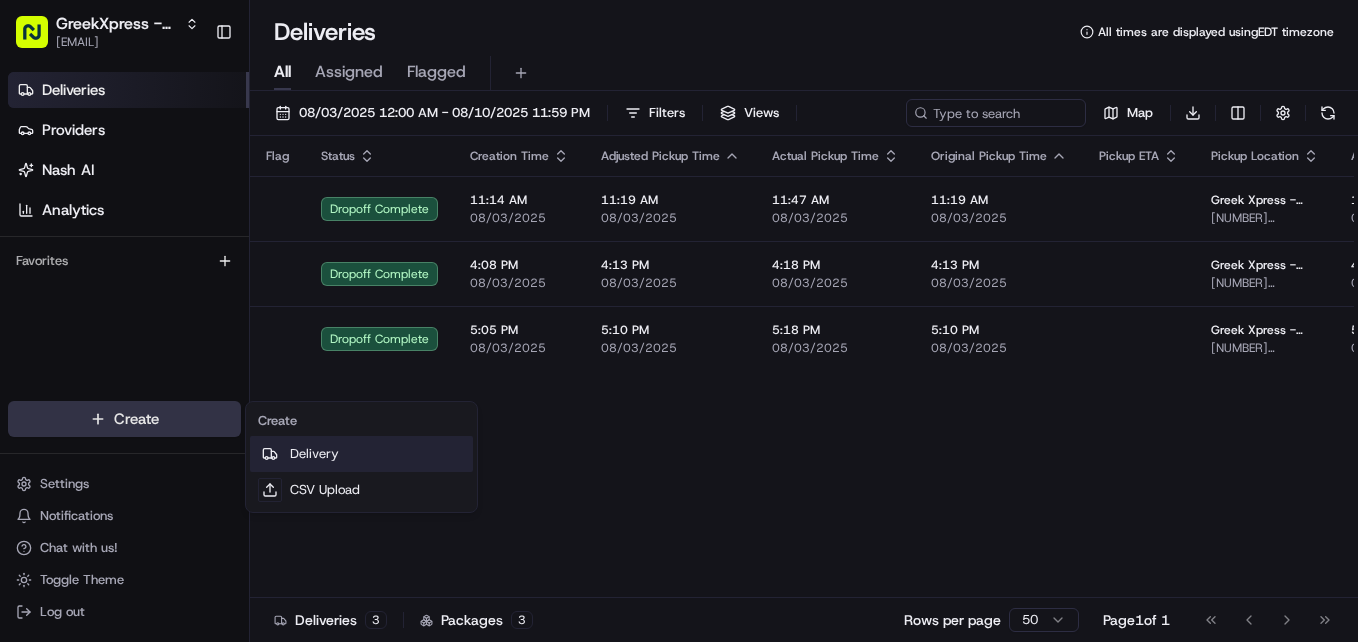 drag, startPoint x: 290, startPoint y: 444, endPoint x: 306, endPoint y: 428, distance: 22.627417 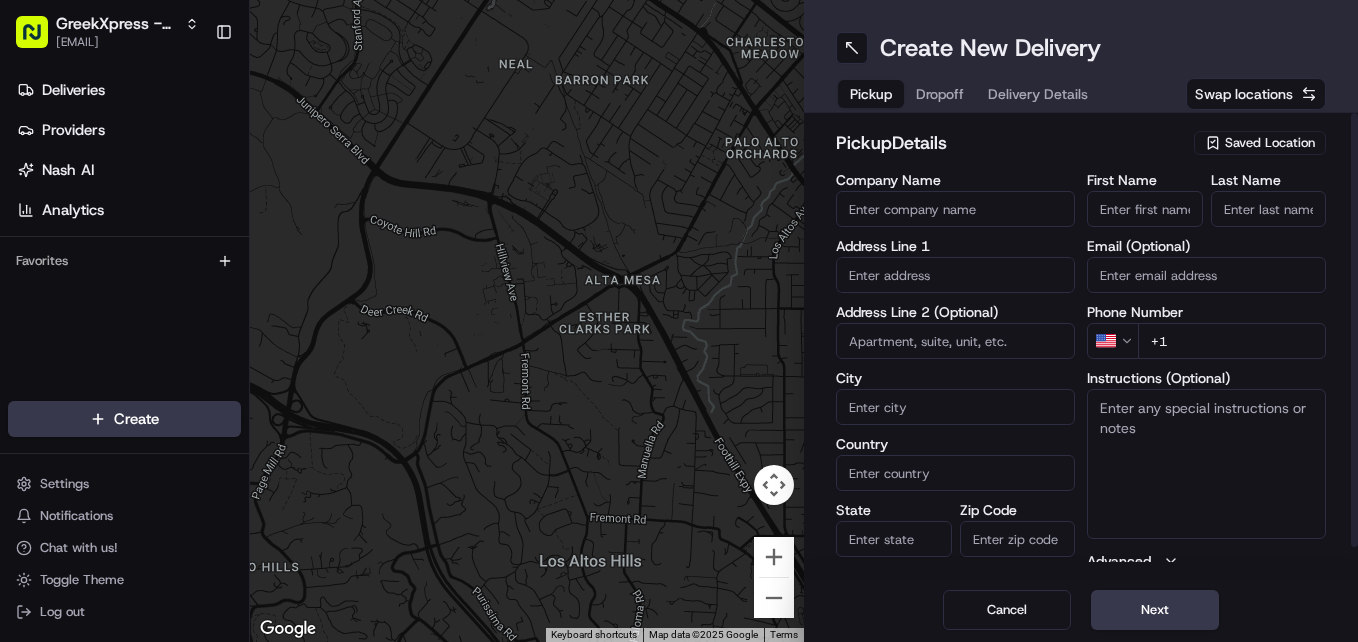 click on "Saved Location" at bounding box center (1270, 143) 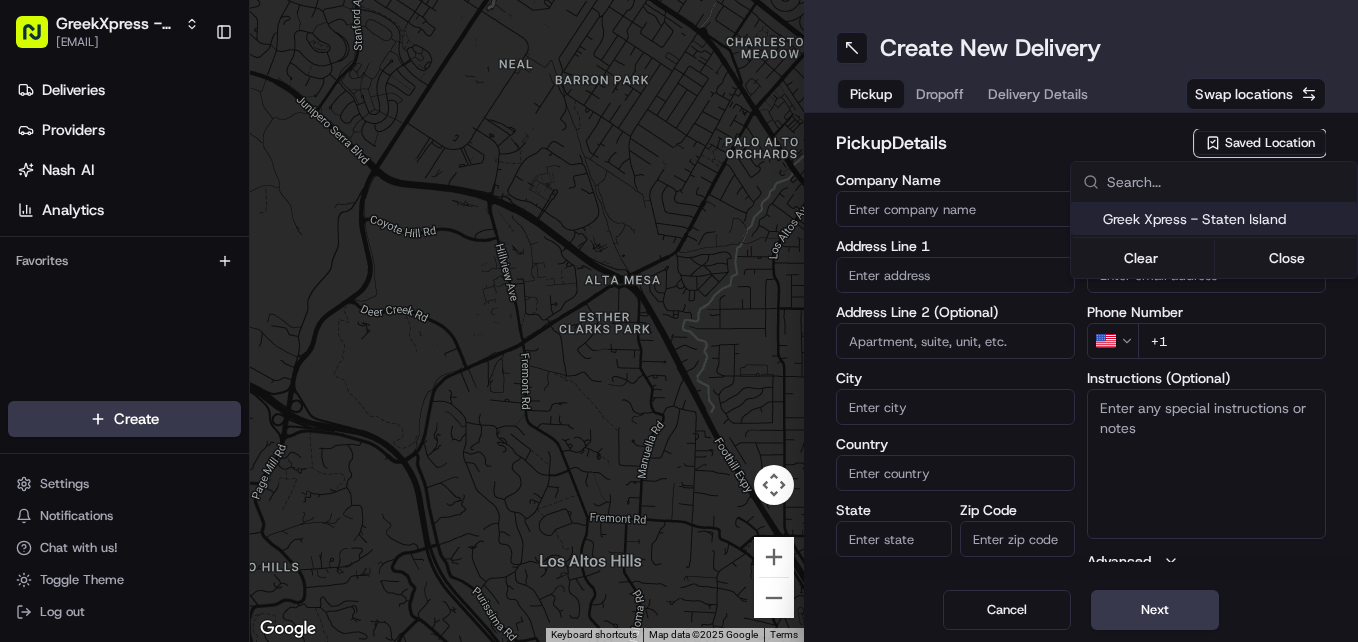 click on "Greek Xpress - Staten Island" at bounding box center [1226, 219] 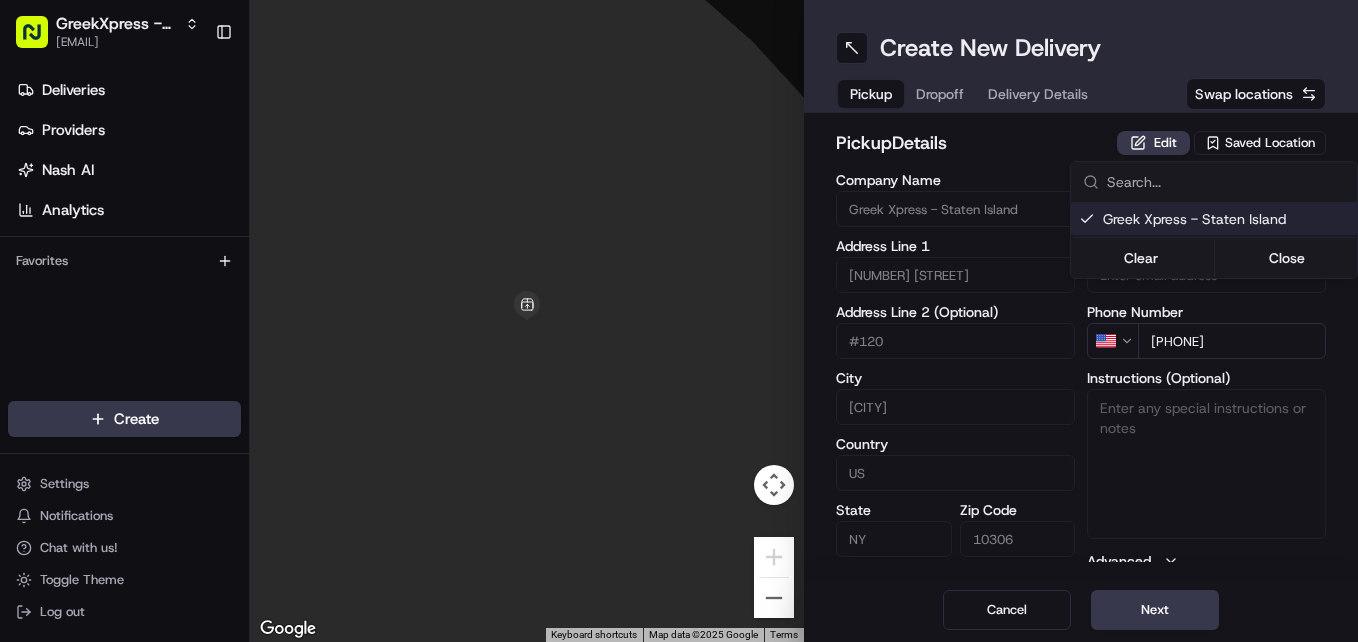 click on "GreekXpress - Staten Island [EMAIL] Toggle Sidebar Deliveries Providers Nash AI Analytics Favorites Main Menu Members & Organization Organization Users Roles Preferences Customization Tracking Orchestration Automations Dispatch Strategy Locations Pickup Locations Dropoff Locations Billing Billing Refund Requests Integrations Notification Triggers Webhooks API Keys Request Logs Create Settings Notifications Chat with us! Toggle Theme Log out To navigate the map with touch gestures double-tap and hold your finger on the map, then drag the map. ← Move left → Move right ↑ Move up ↓ Move down + Zoom in - Zoom out Home Jump left by 75% End Jump right by 75% Page Up Jump up by 75% Page Down Jump down by 75% Keyboard shortcuts Map Data Map data ©2025 Google Map data ©2025 Google 2 m Click to toggle between metric and imperial units Terms Report a map error Create New Delivery Pickup Dropoff Delivery Details Swap locations pickup Details Edit Saved Location Company Name #120" at bounding box center (679, 321) 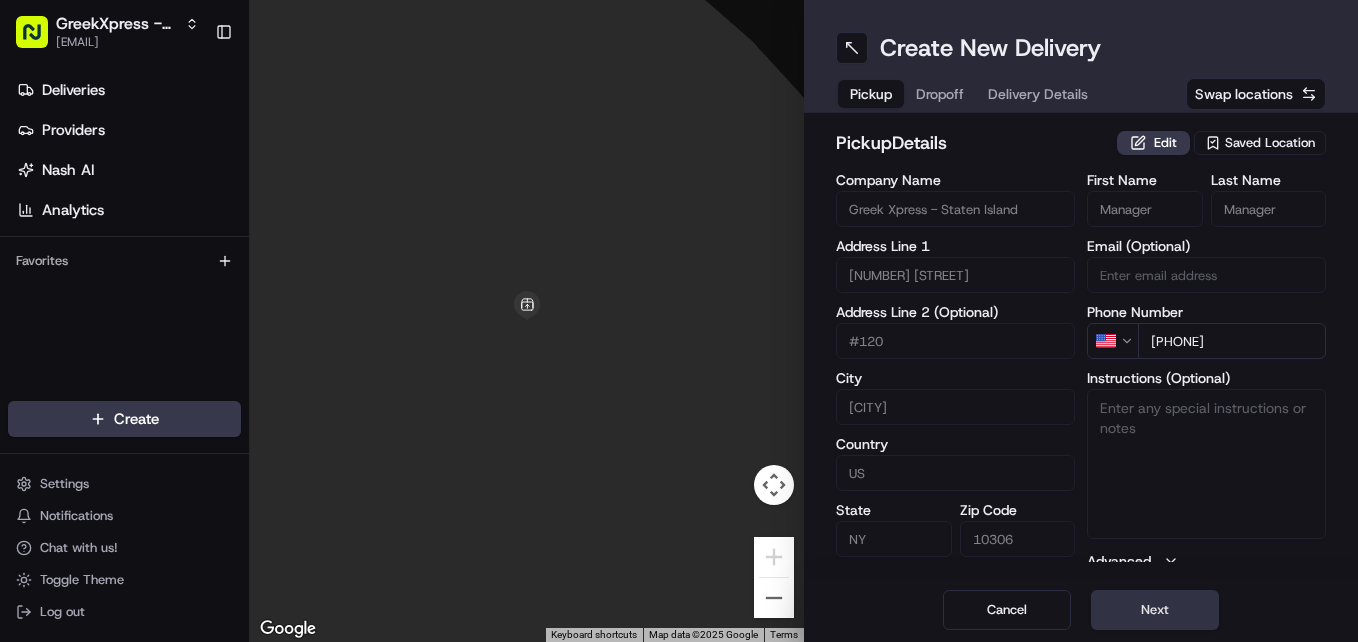 click on "Next" at bounding box center (1155, 610) 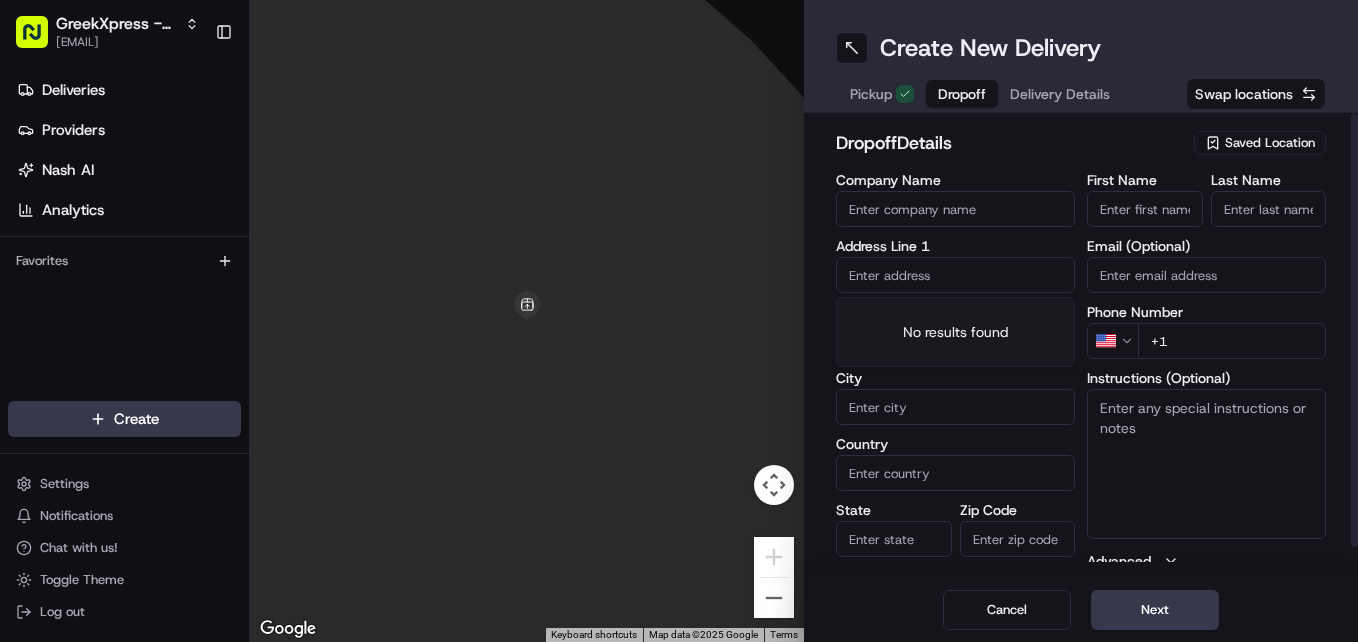 click at bounding box center [955, 275] 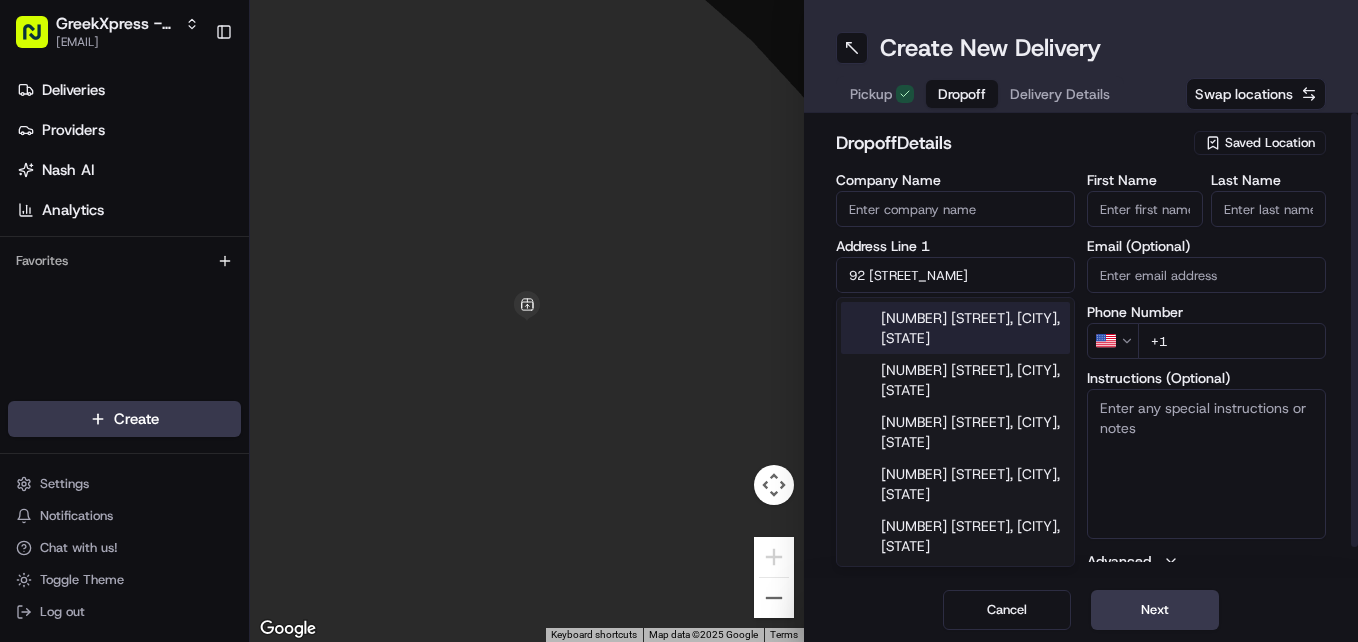 click on "[NUMBER] [STREET], [CITY], [STATE]" at bounding box center [955, 328] 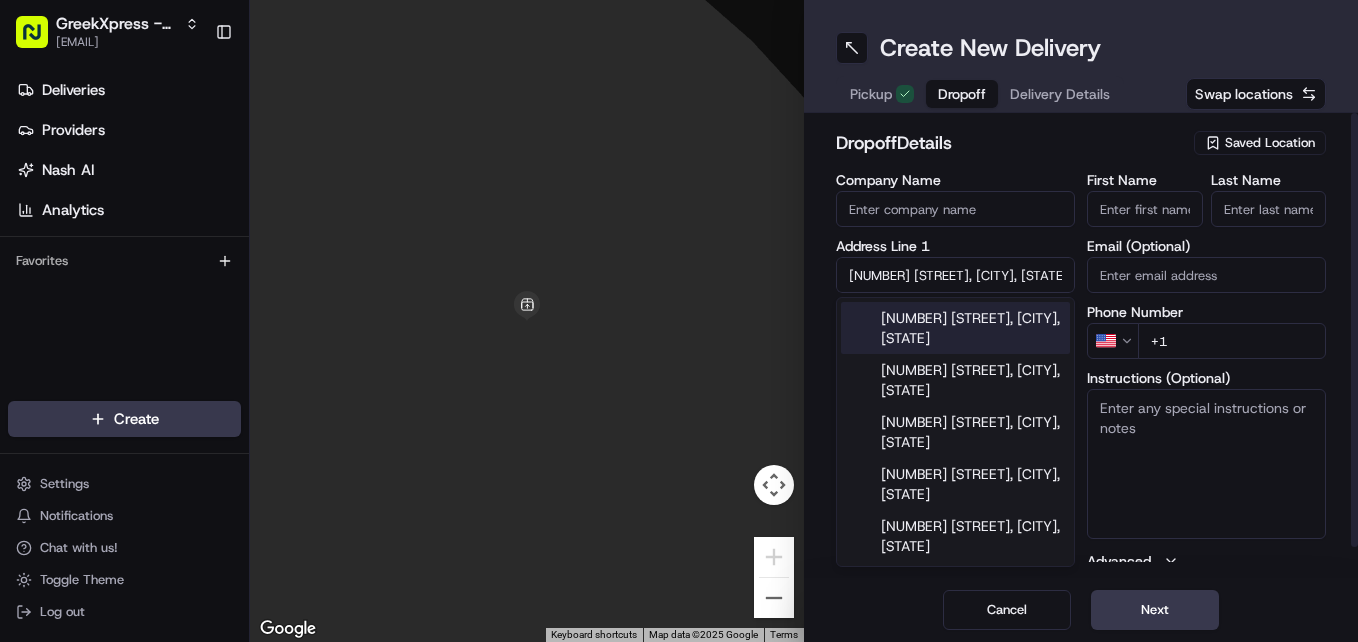type on "[NUMBER] [STREET], [CITY], [STATE] [ZIP], USA" 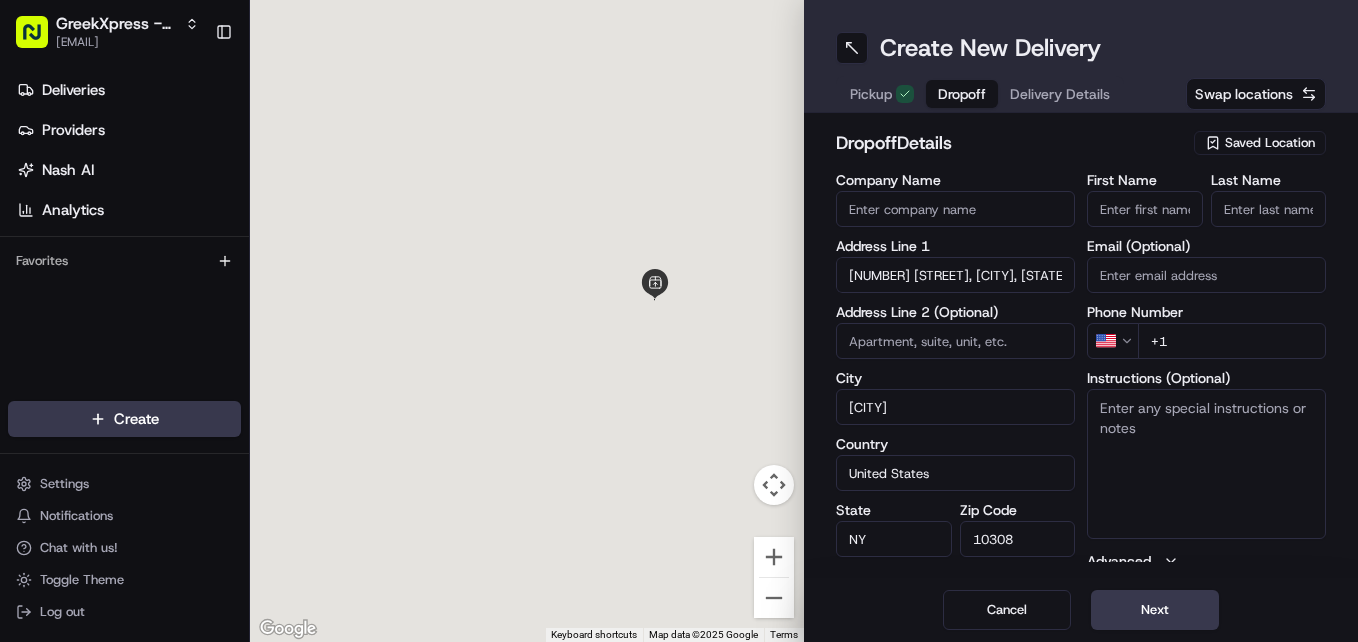 type on "92 [STREET_NAME]" 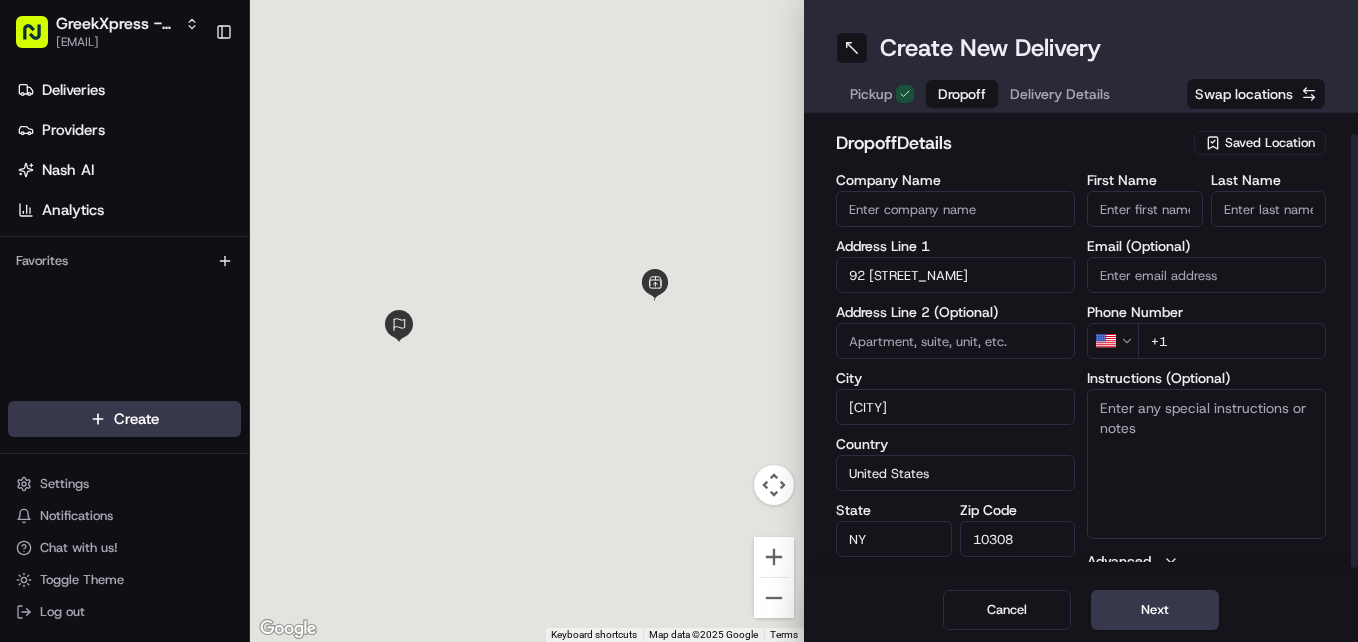 scroll, scrollTop: 31, scrollLeft: 0, axis: vertical 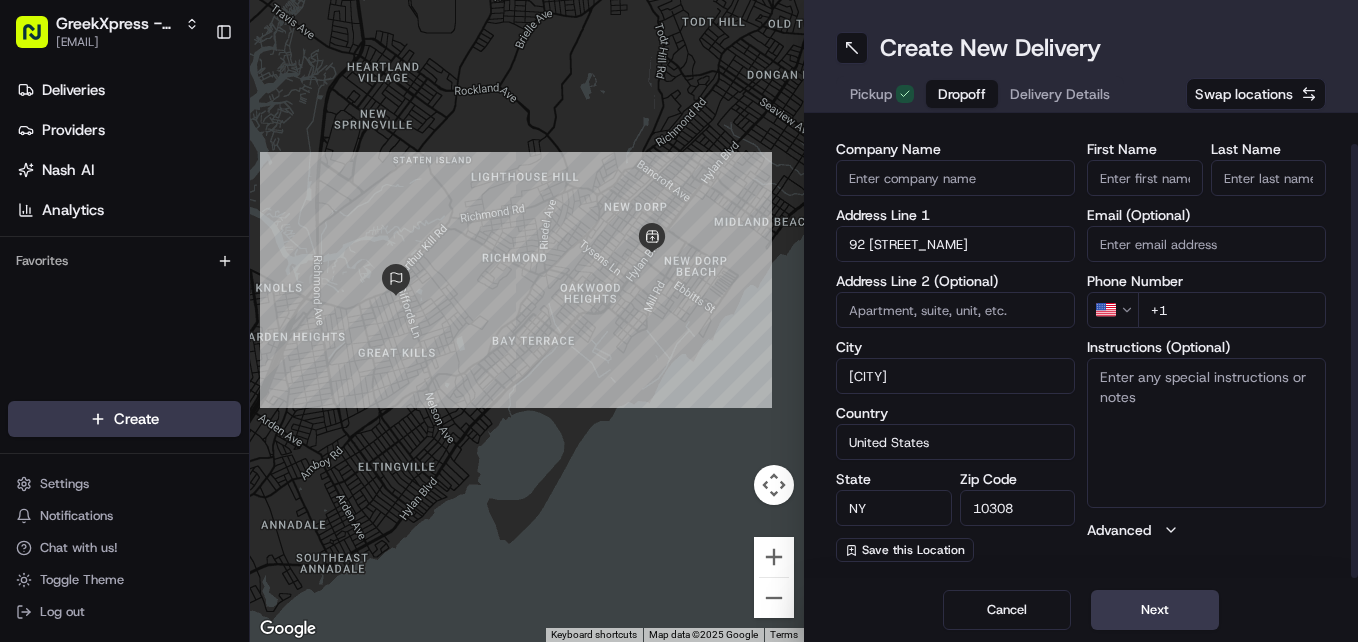 drag, startPoint x: 1111, startPoint y: 185, endPoint x: 1097, endPoint y: 196, distance: 17.804493 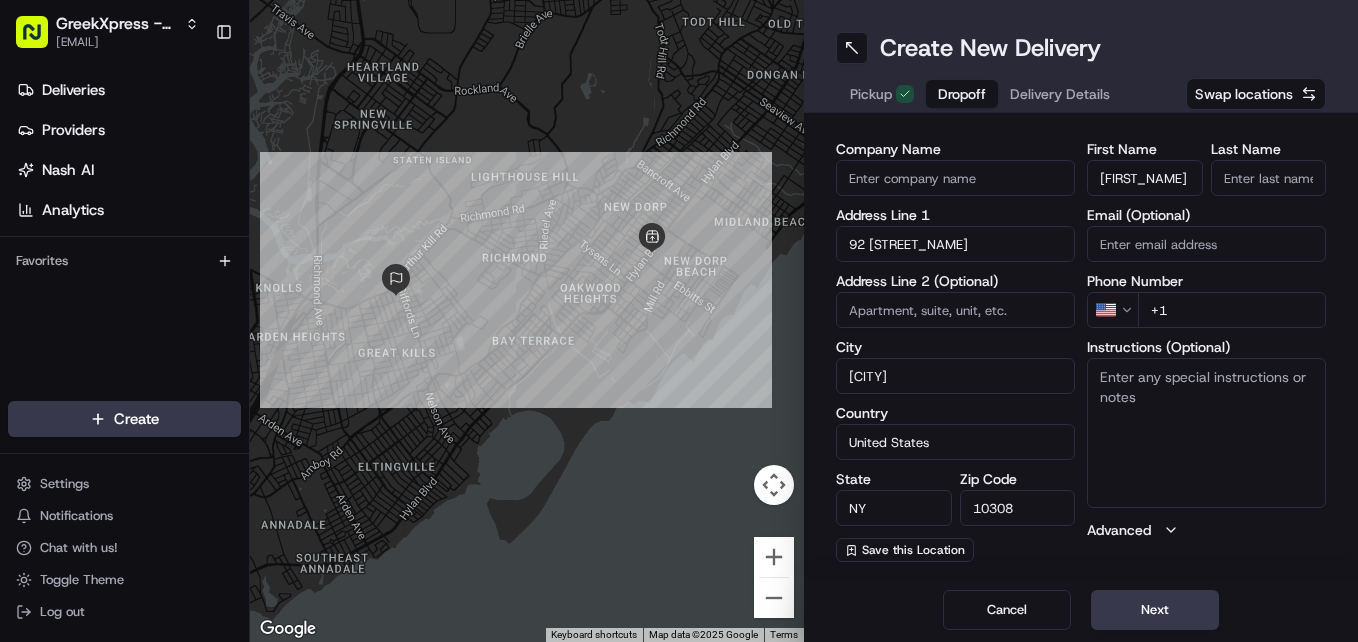 type on "[FIRST_NAME]" 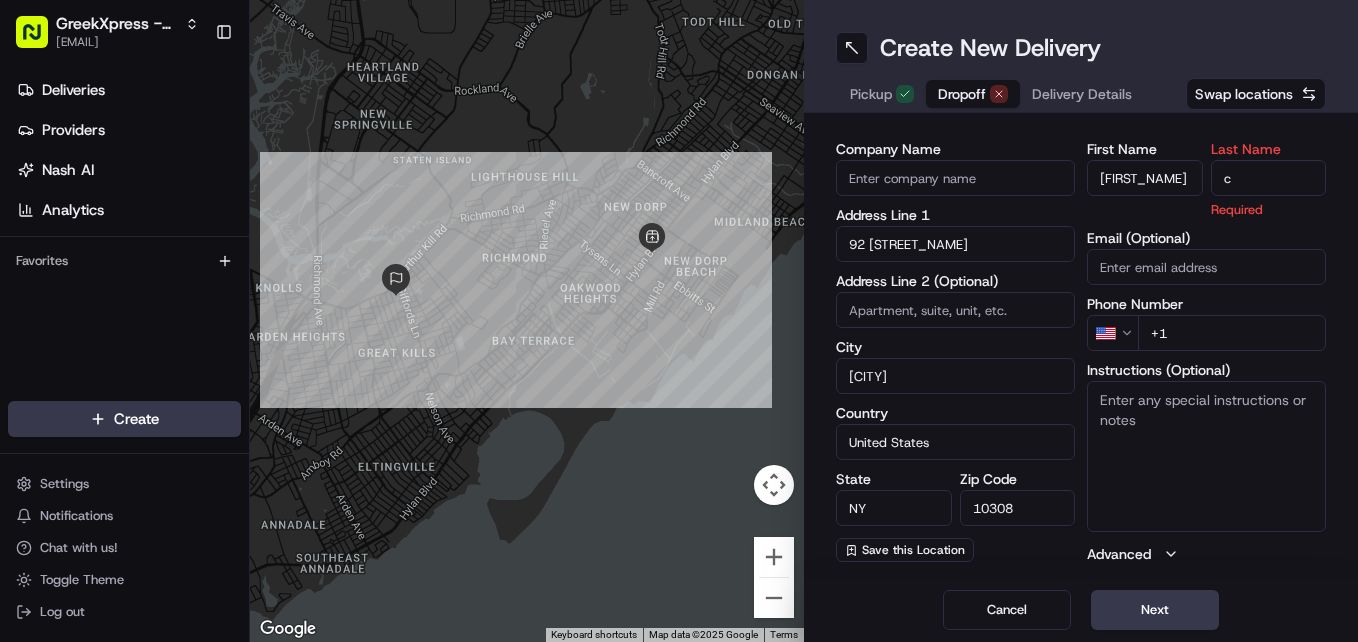 type on "c" 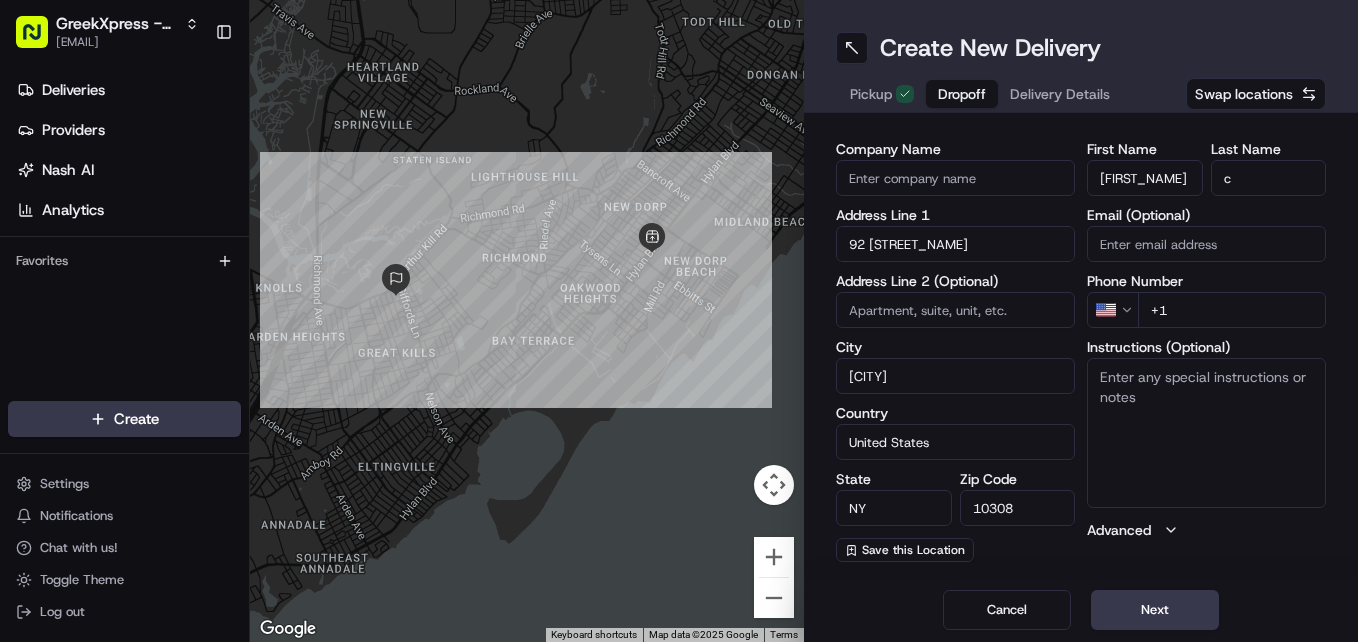 click on "Create New Delivery Pickup Dropoff Delivery Details Swap locations" at bounding box center (1081, 56) 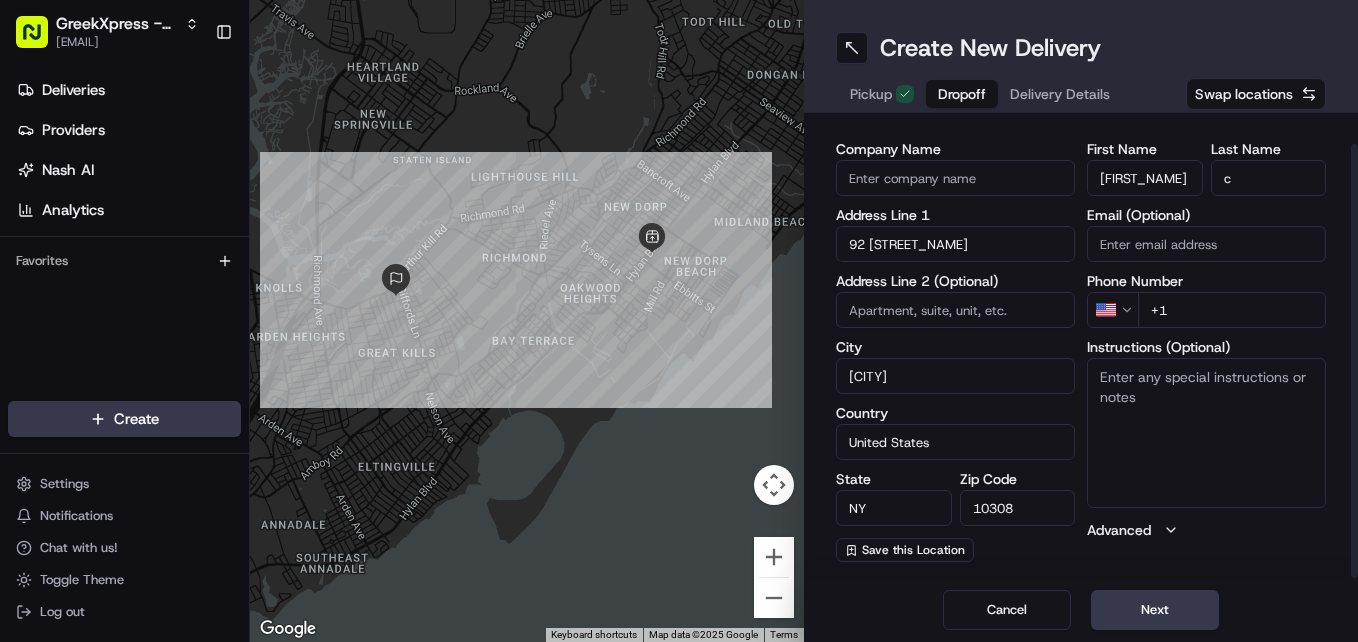 click on "+1" at bounding box center (1232, 310) 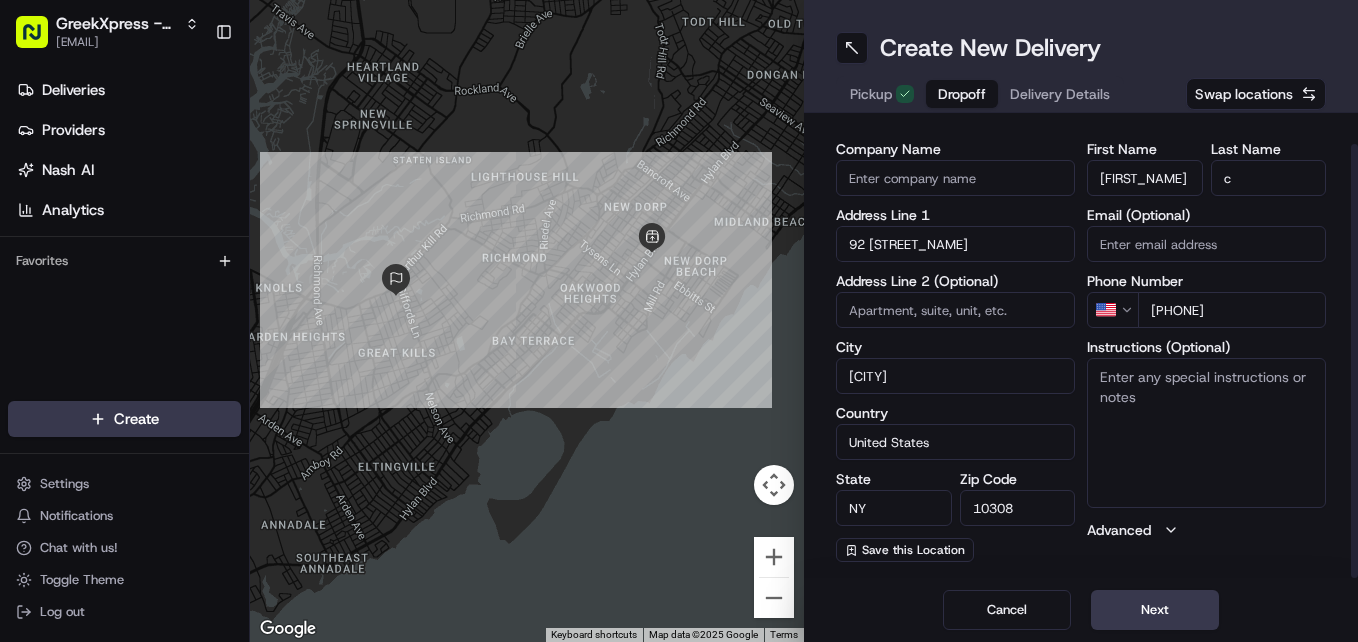 type on "[PHONE]" 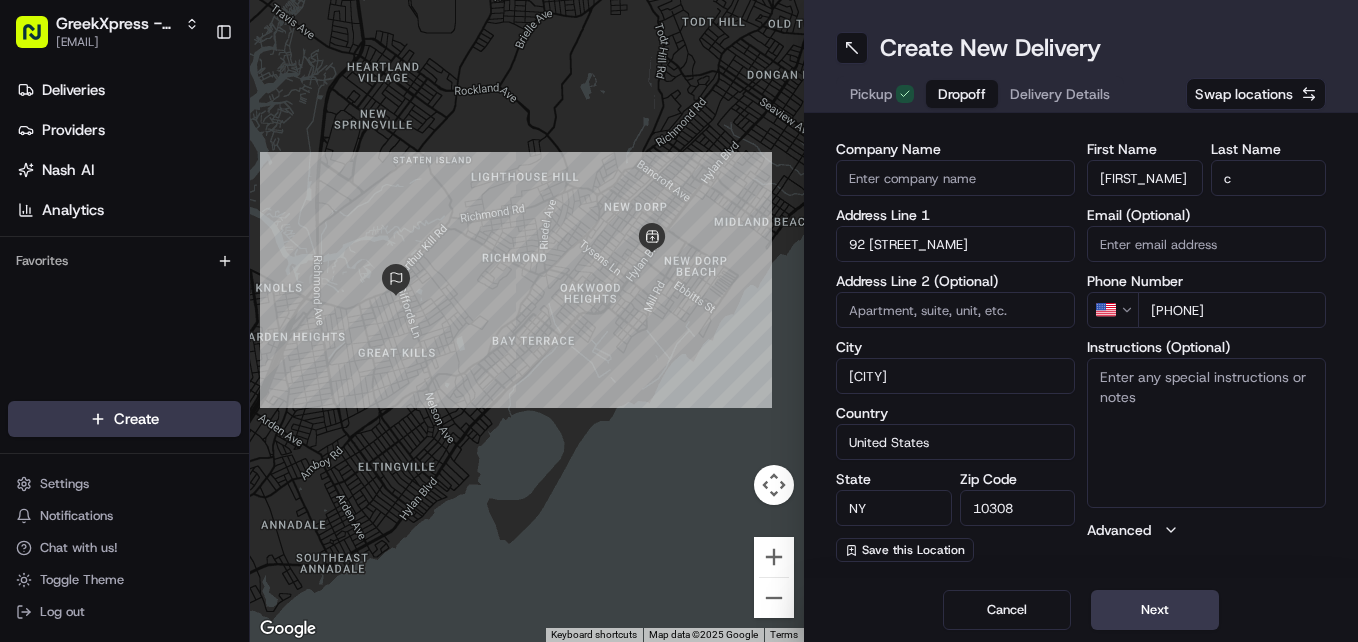 paste on "HAND DIRECTLY TO CUSTOMER" 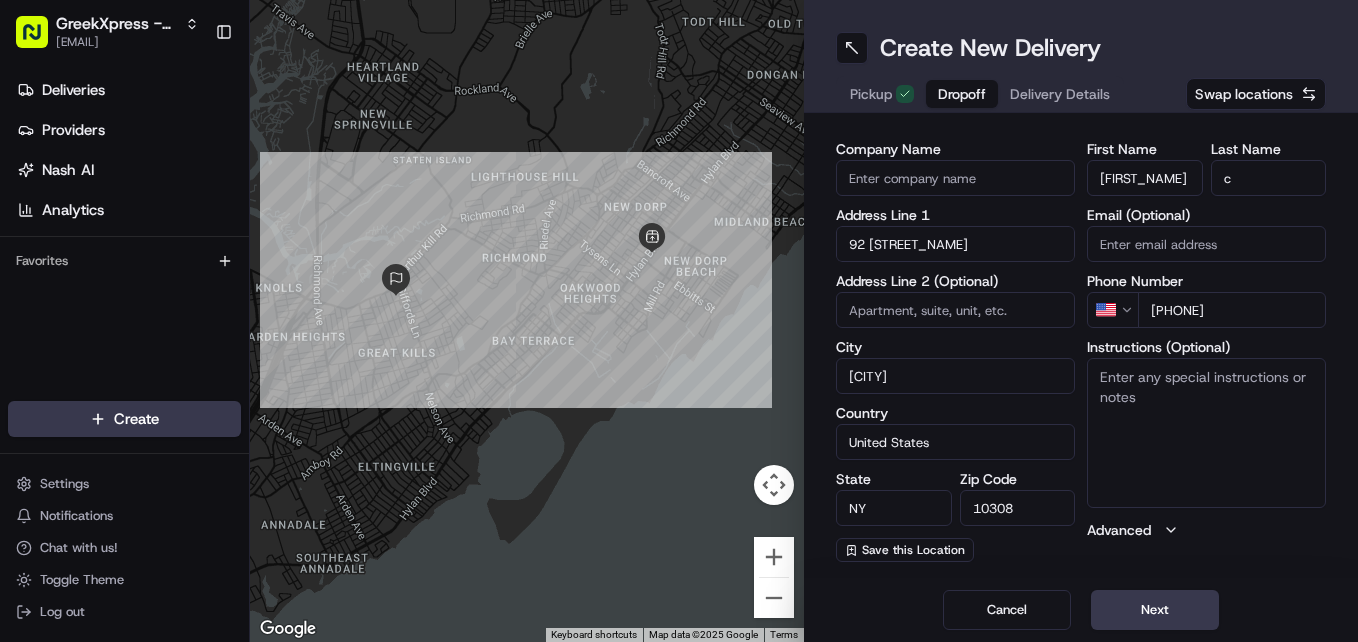 type on "HAND DIRECTLY TO CUSTOMER" 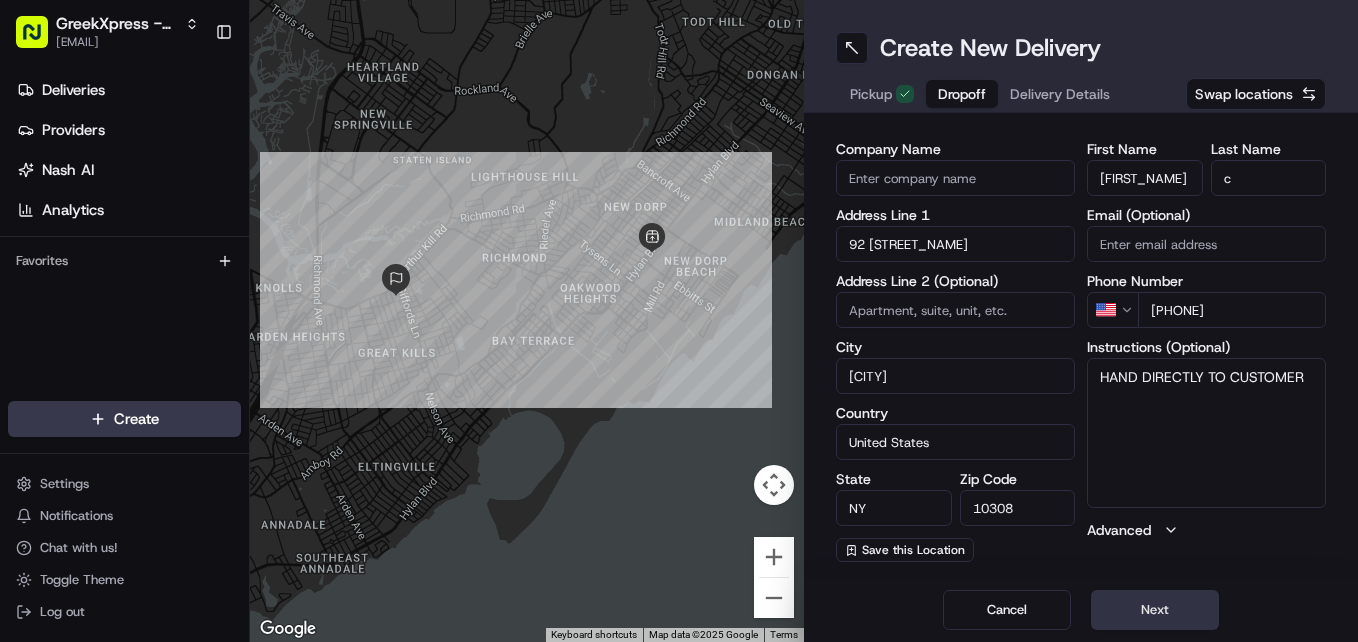 click on "Next" at bounding box center [1155, 610] 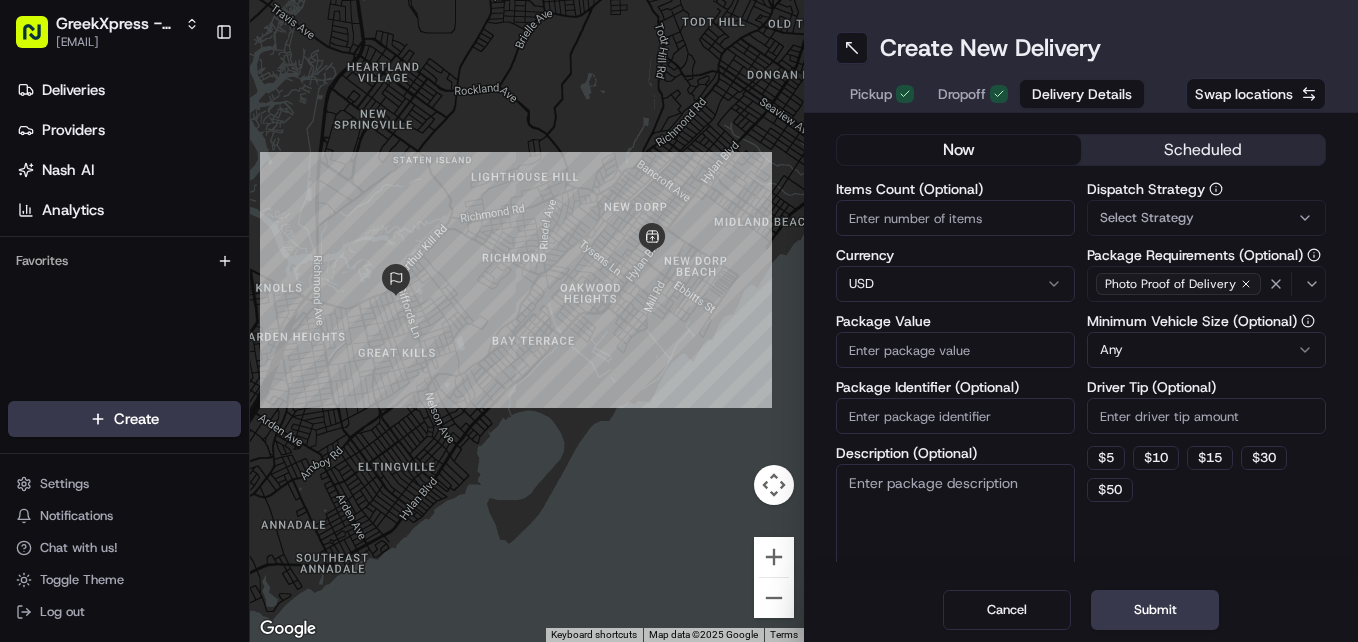 click on "Package Value" at bounding box center (955, 350) 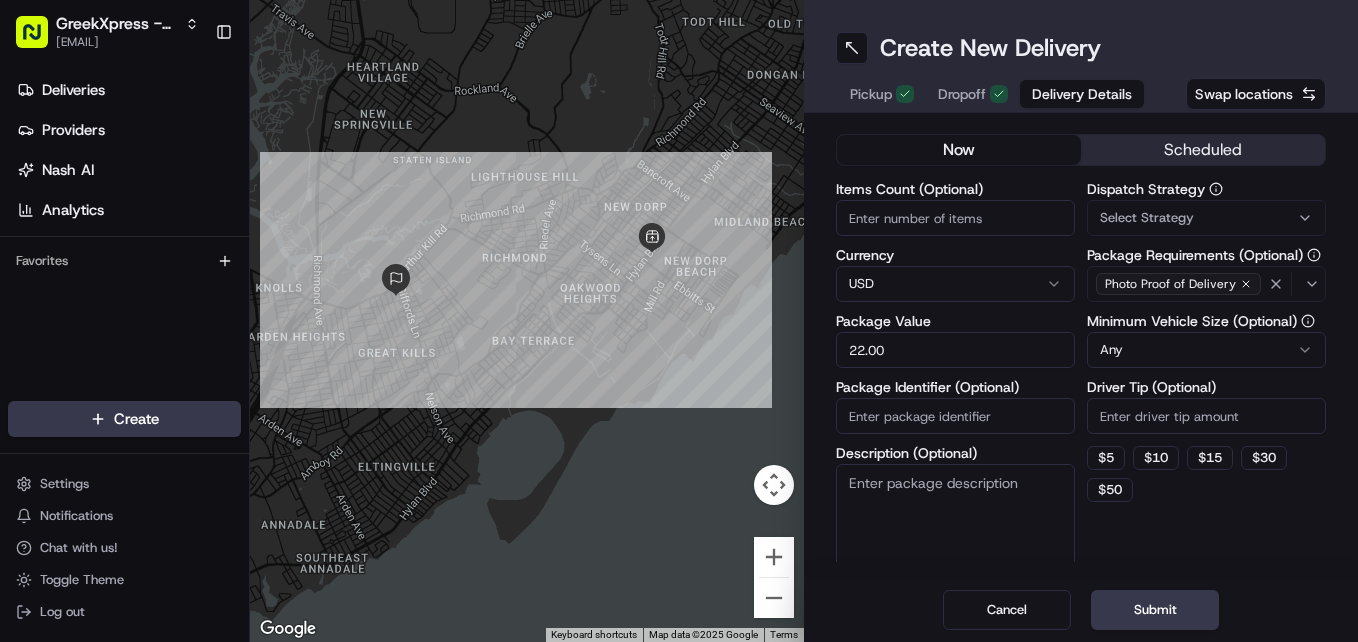 type on "22.00" 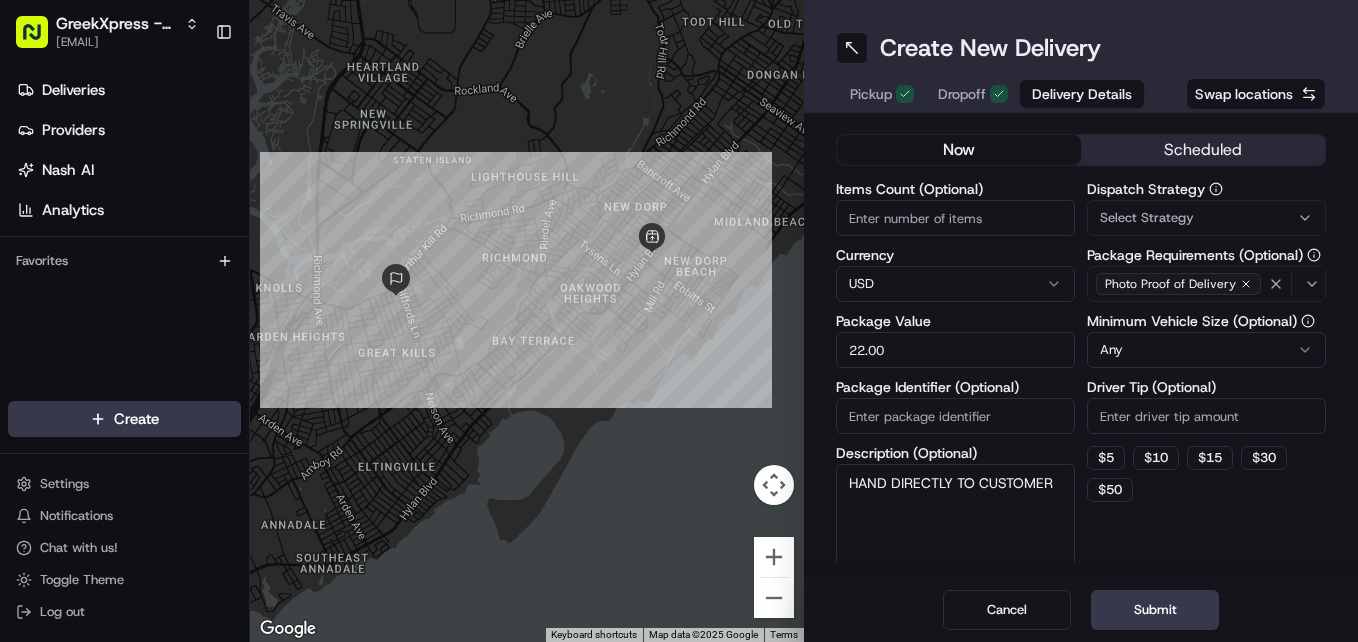 type on "HAND DIRECTLY TO CUSTOMER" 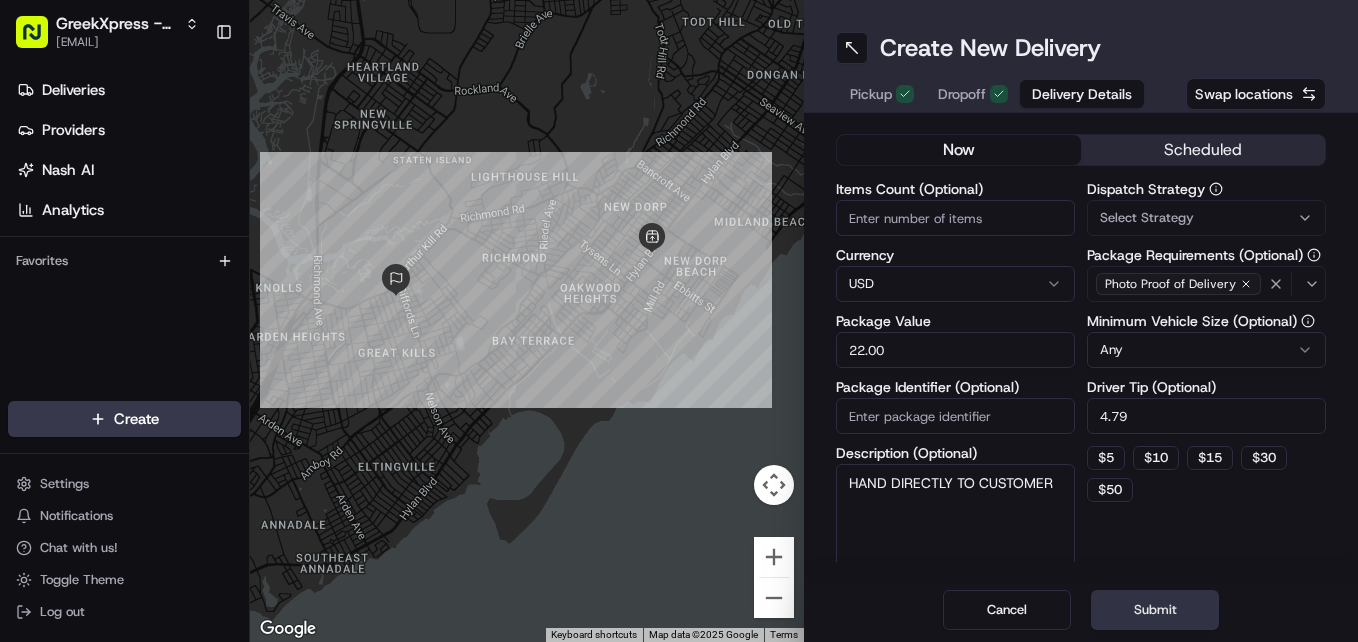 type on "4.79" 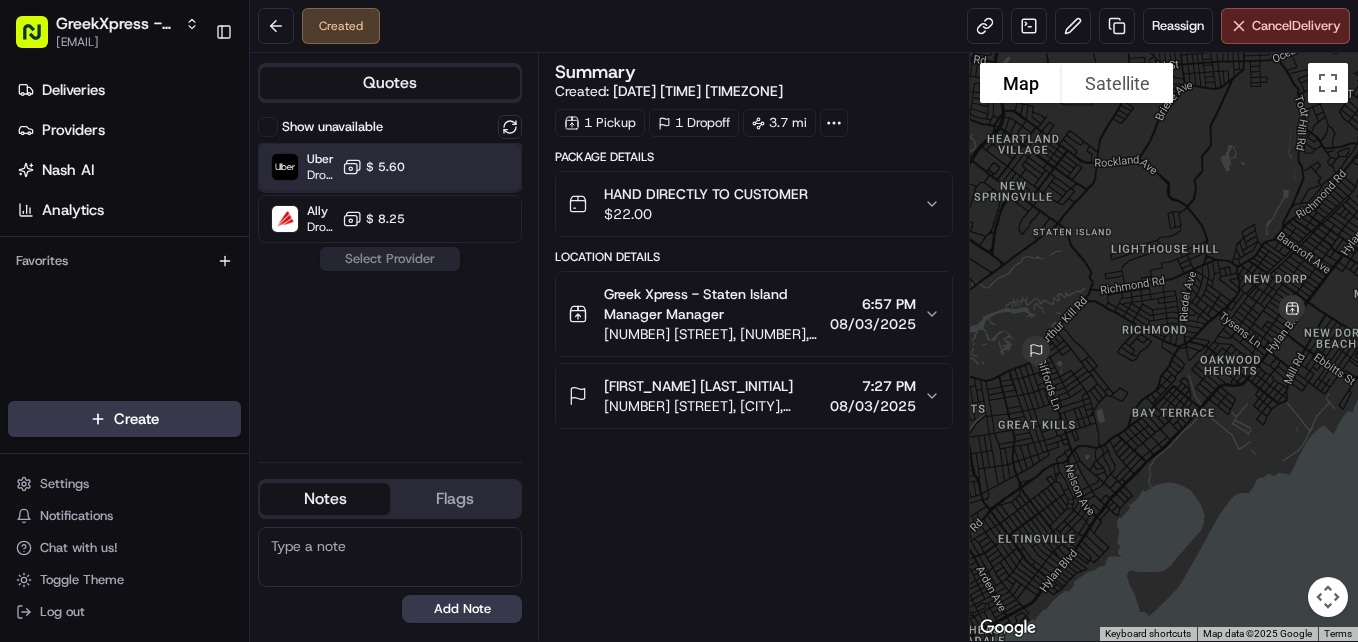click on "Uber Dropoff ETA [DURATION] $ [PRICE]" at bounding box center (390, 167) 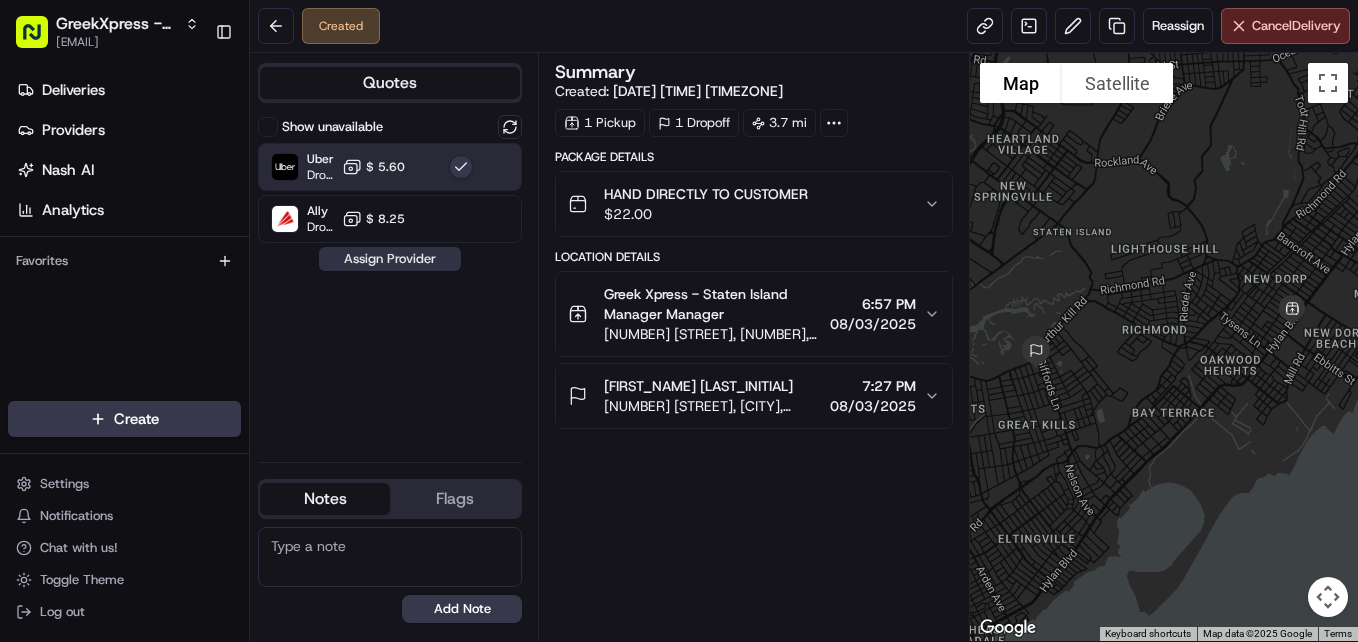 click on "Assign Provider" at bounding box center [390, 259] 